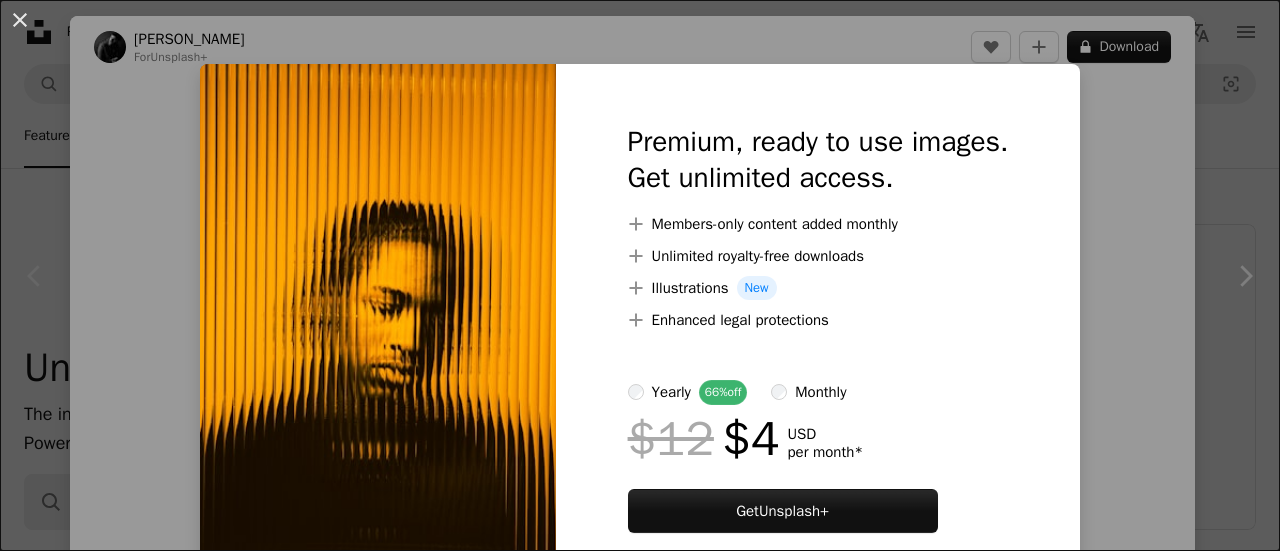 scroll, scrollTop: 500, scrollLeft: 0, axis: vertical 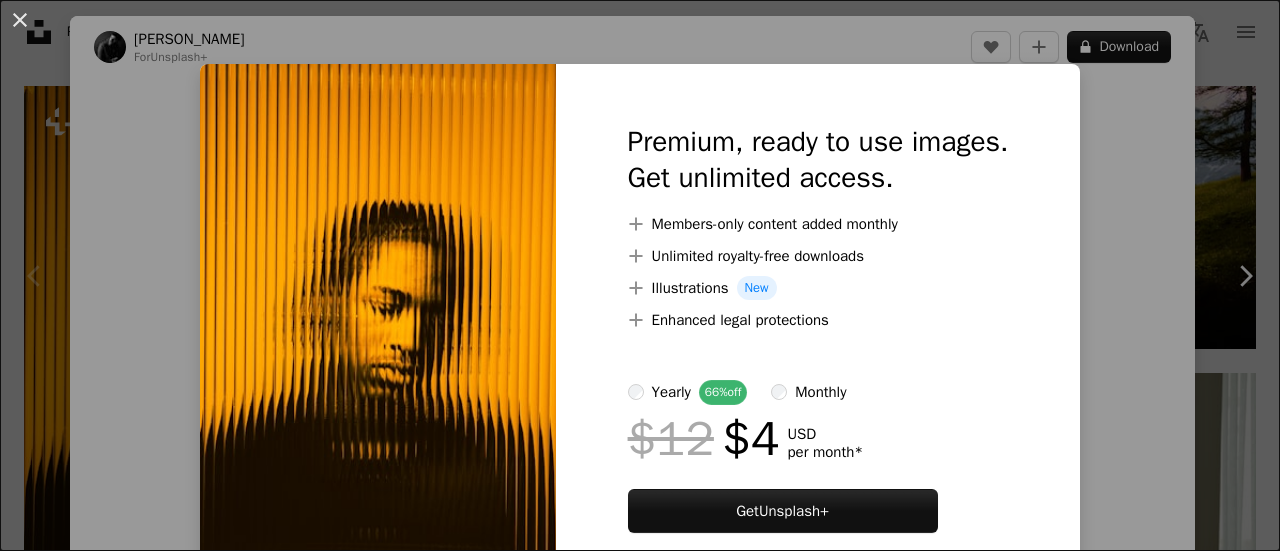 click on "An X shape Premium, ready to use images. Get unlimited access. A plus sign Members-only content added monthly A plus sign Unlimited royalty-free downloads A plus sign Illustrations  New A plus sign Enhanced legal protections yearly 66%  off monthly $12   $4 USD per month * Get  Unsplash+ * When paid annually, billed upfront  $48 Taxes where applicable. Renews automatically. Cancel anytime." at bounding box center [640, 275] 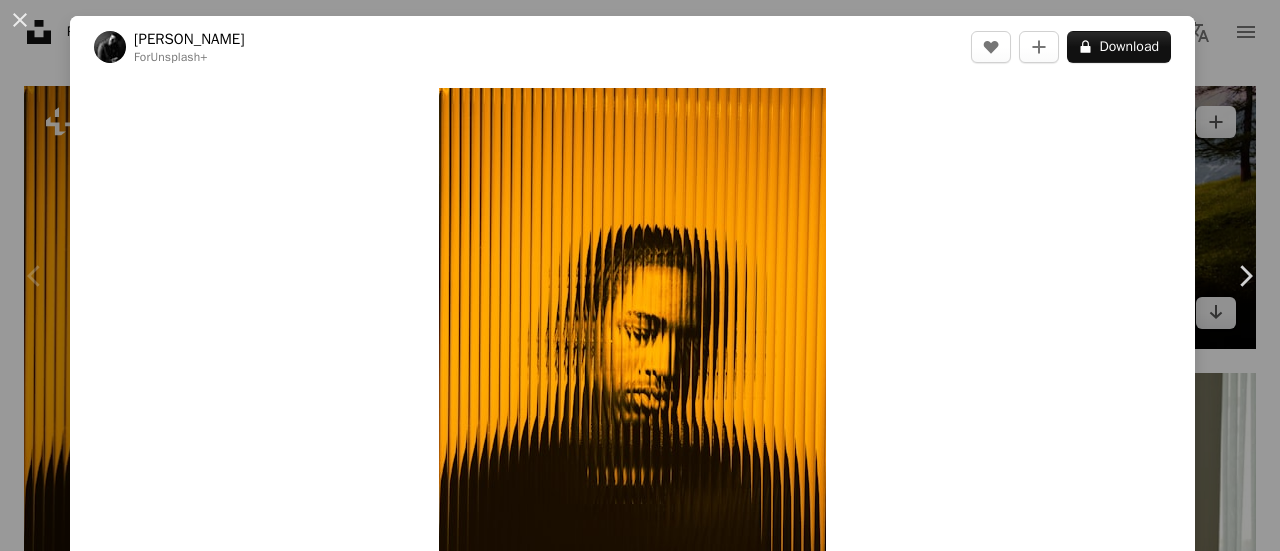 click on "An X shape Chevron left Chevron right [PERSON_NAME] For  Unsplash+ A heart A plus sign A lock Download Zoom in A forward-right arrow Share More Actions Calendar outlined Published on  [DATE] Camera Canon, EOS R5 Safety Licensed under the  Unsplash+ License wallpaper background portrait experimental blurred see through reeded glass Free images From this series Chevron right Plus sign for Unsplash+ Plus sign for Unsplash+ Plus sign for Unsplash+ Plus sign for Unsplash+ Plus sign for Unsplash+ Plus sign for Unsplash+ Plus sign for Unsplash+ Plus sign for Unsplash+ Plus sign for Unsplash+ Plus sign for Unsplash+ Related images Plus sign for Unsplash+ A heart A plus sign [PERSON_NAME] For  Unsplash+ A lock Download Plus sign for Unsplash+ A heart A plus sign [PERSON_NAME] For  Unsplash+ A lock Download Plus sign for Unsplash+ A heart A plus sign [PERSON_NAME] For  Unsplash+ A lock Download Plus sign for Unsplash+ A heart A plus sign [PERSON_NAME] For  Unsplash+ A lock Download Plus sign for Unsplash+ A heart For" at bounding box center [640, 275] 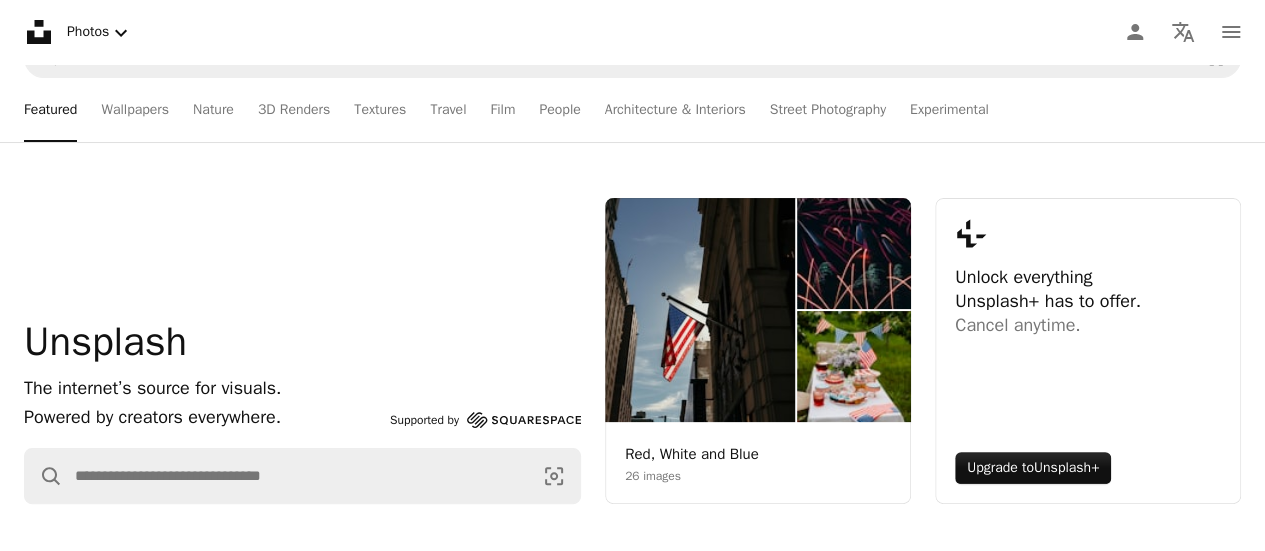 scroll, scrollTop: 0, scrollLeft: 0, axis: both 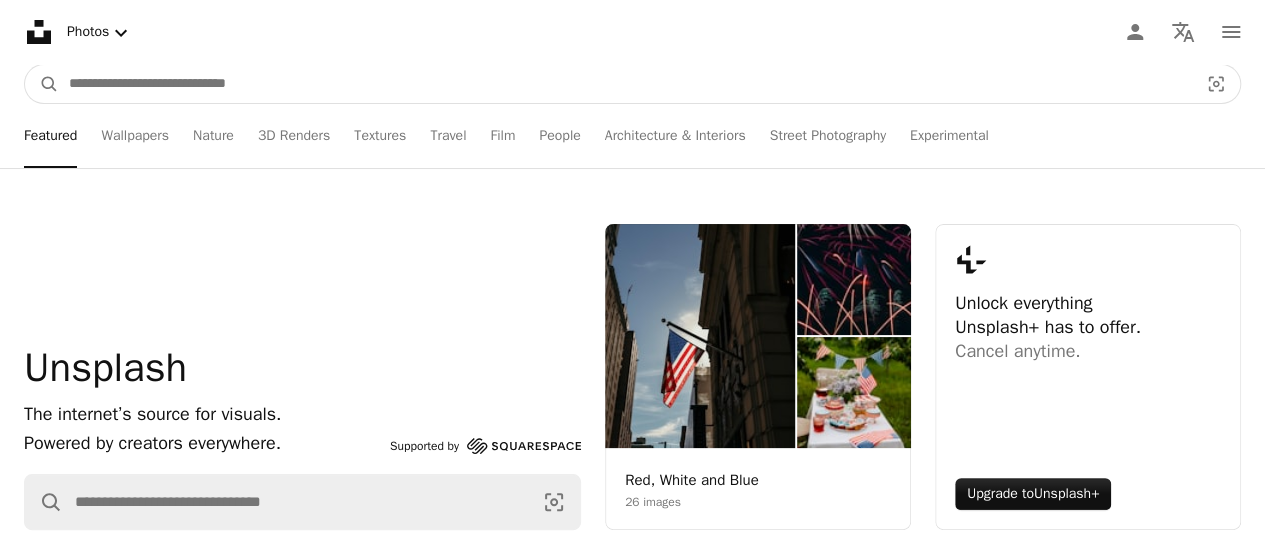 click at bounding box center (625, 84) 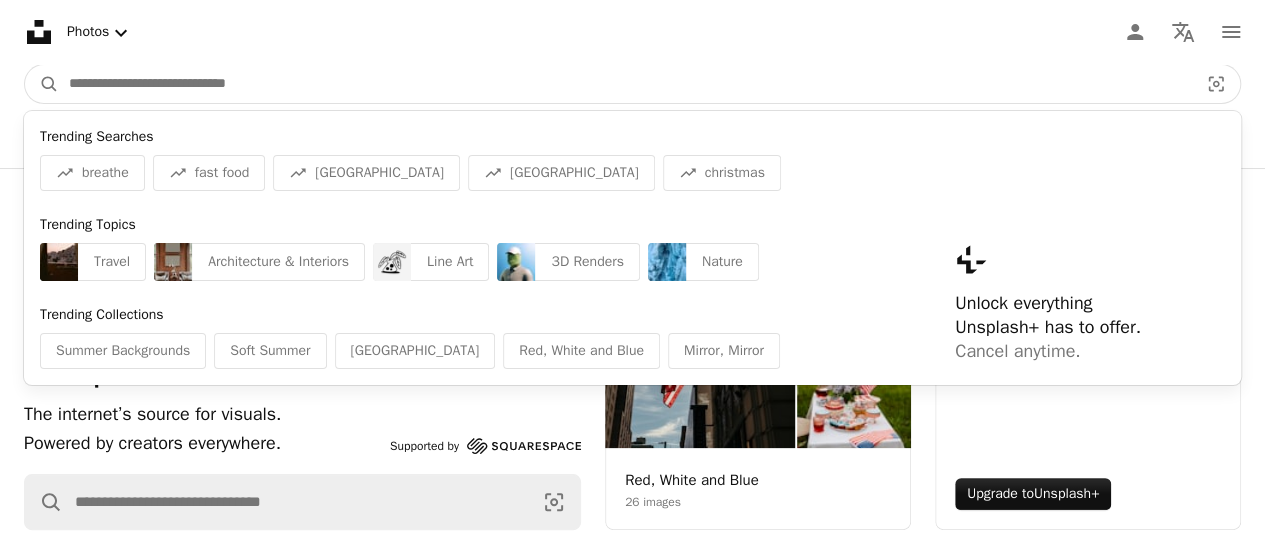 paste on "**********" 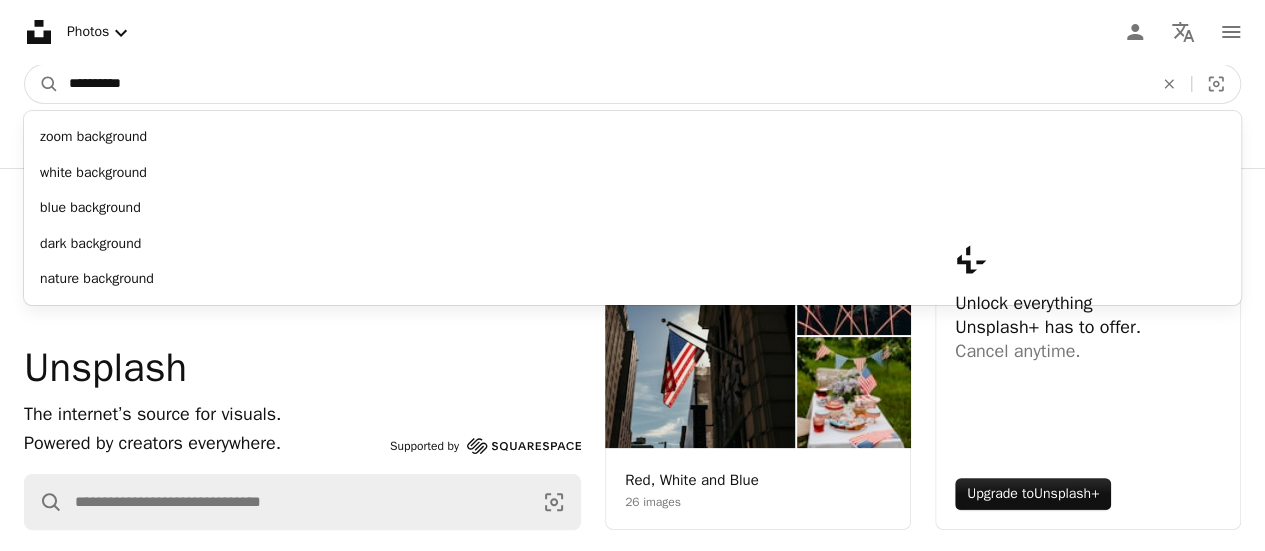 type on "**********" 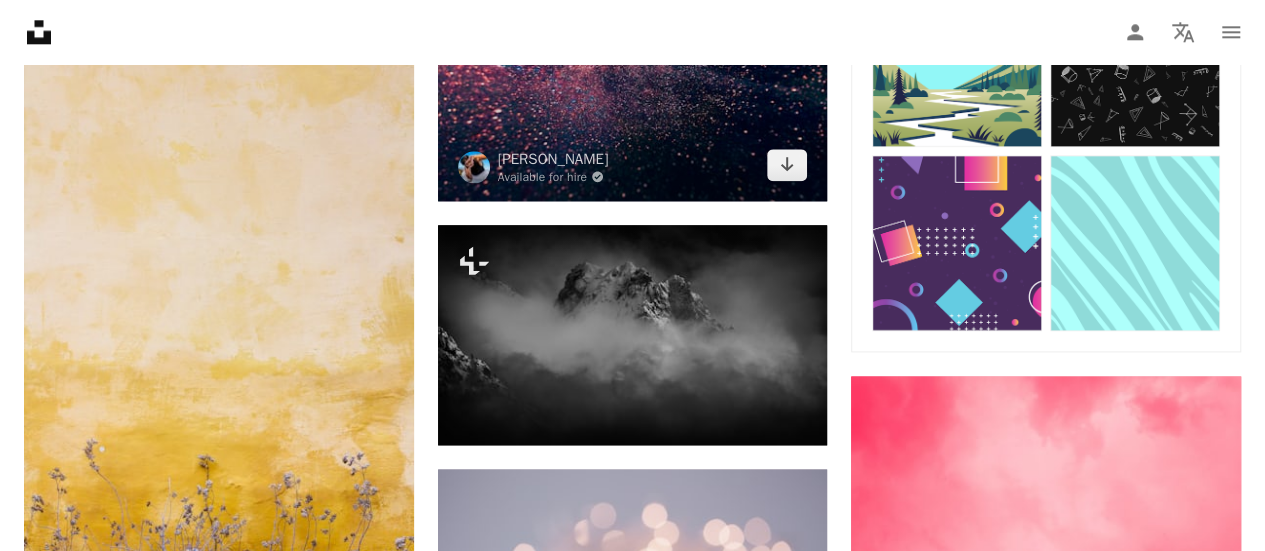 scroll, scrollTop: 1000, scrollLeft: 0, axis: vertical 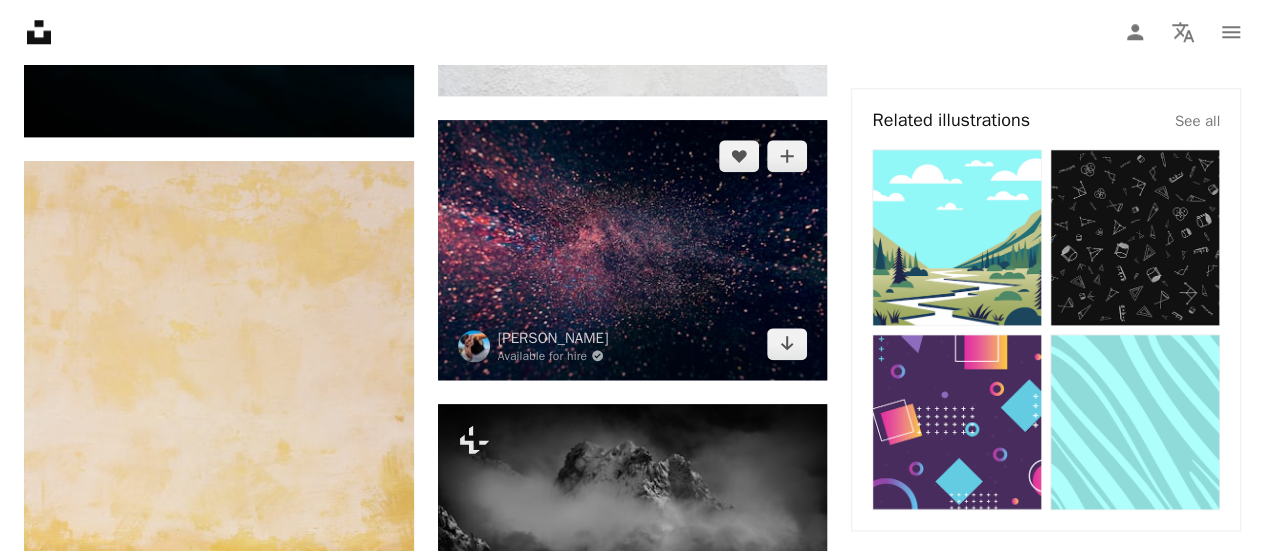 click at bounding box center [633, 250] 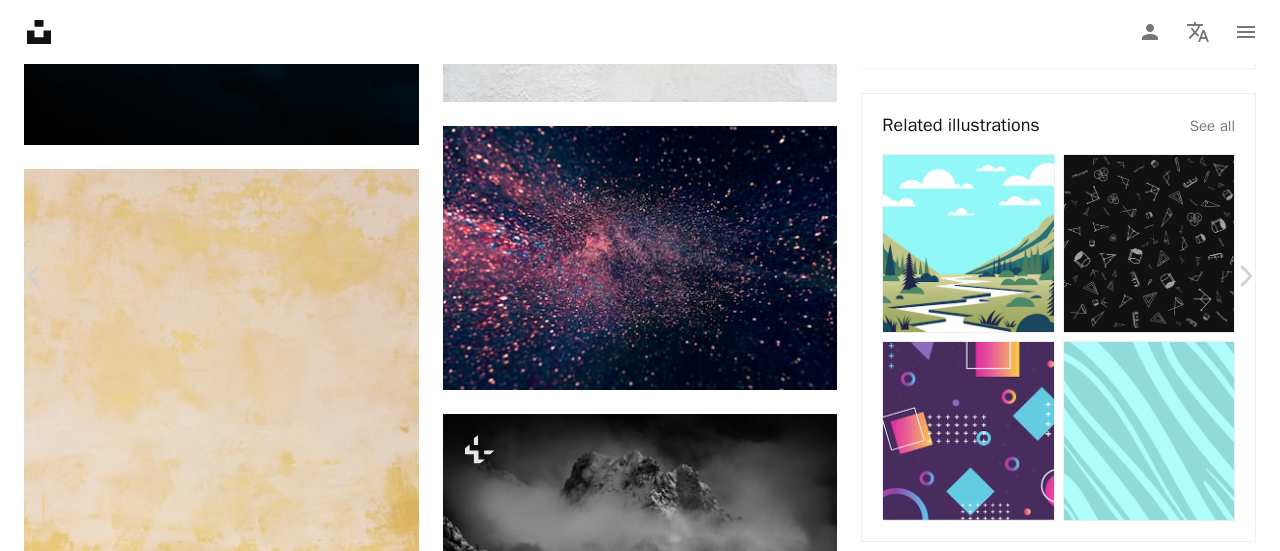 click 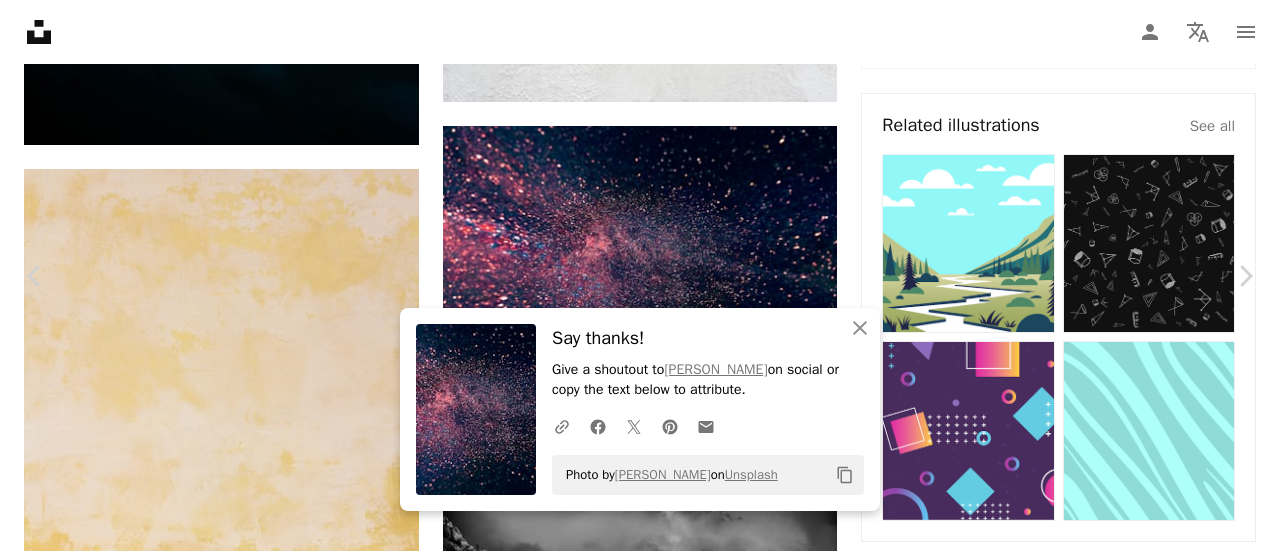 click on "An X shape" at bounding box center [20, 20] 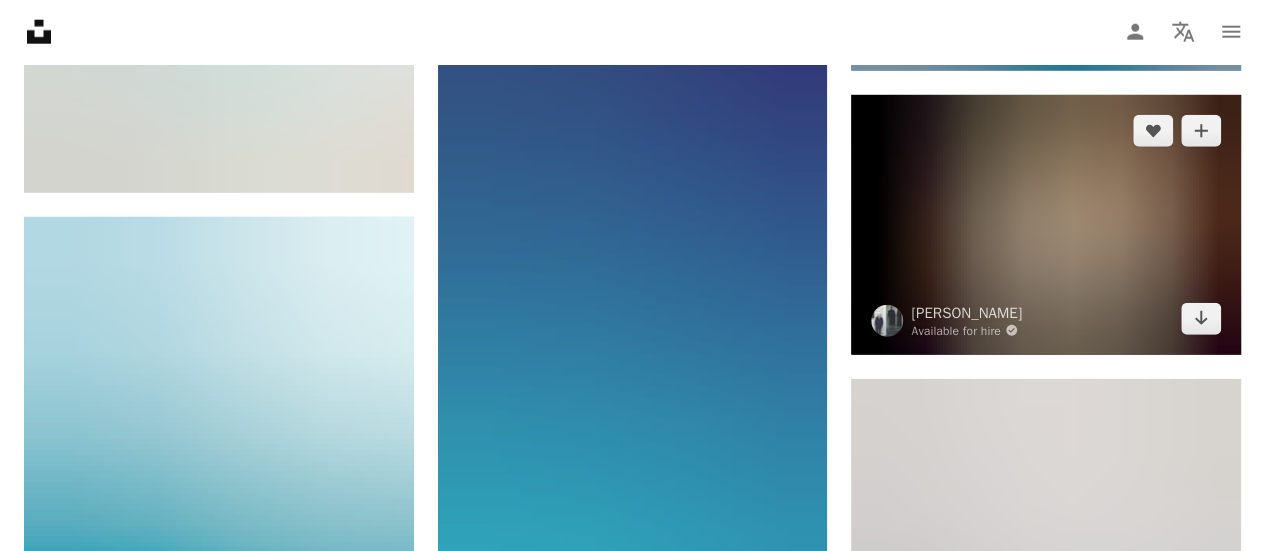 scroll, scrollTop: 2700, scrollLeft: 0, axis: vertical 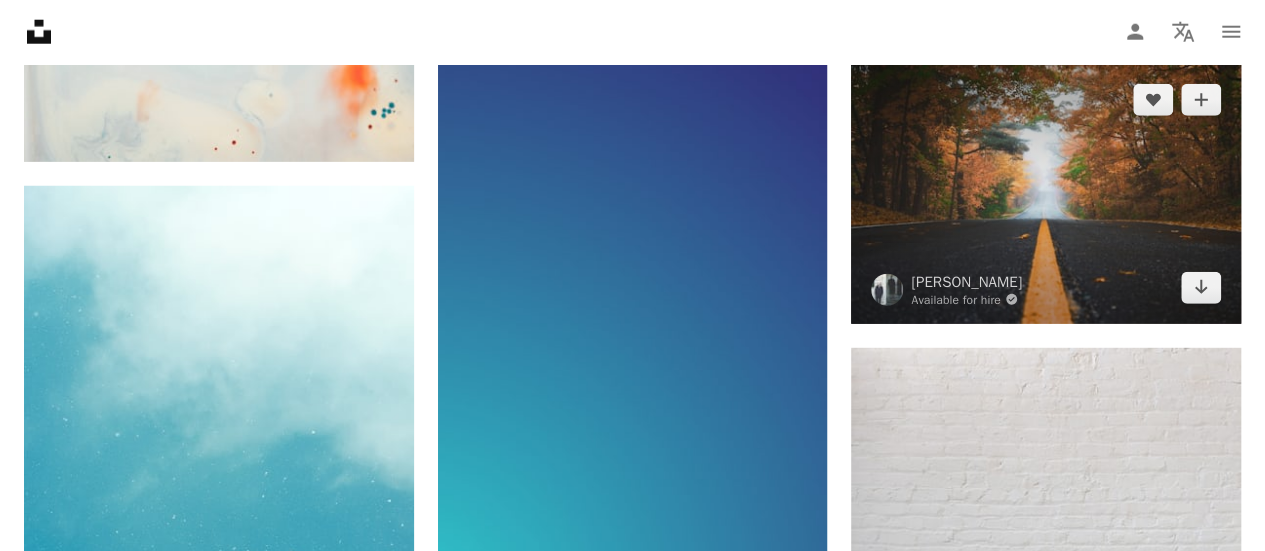click at bounding box center [1046, 194] 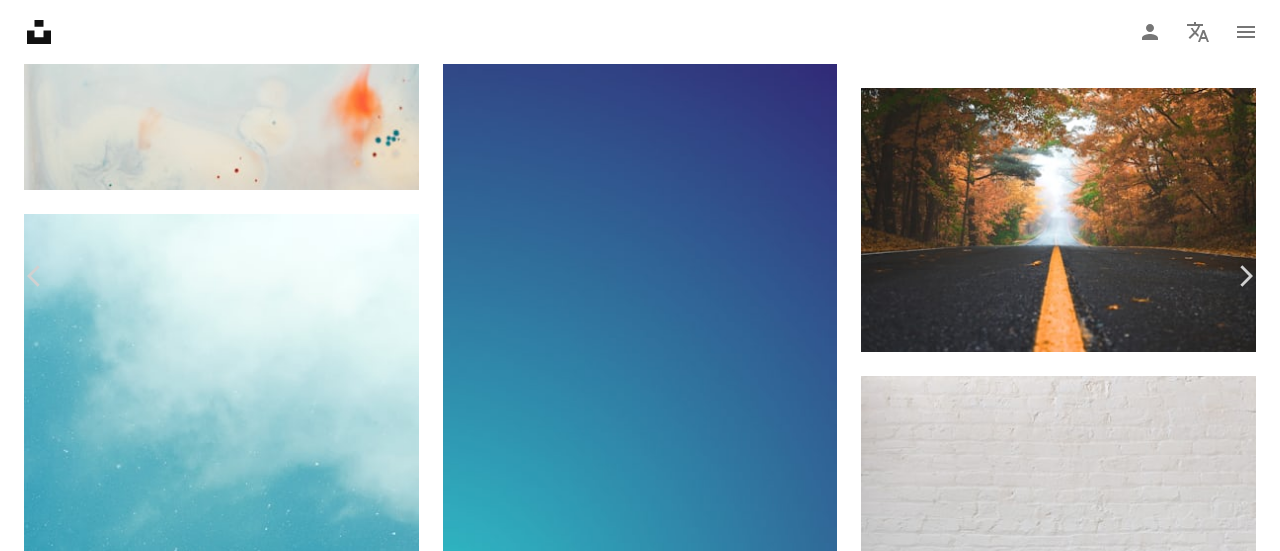 click 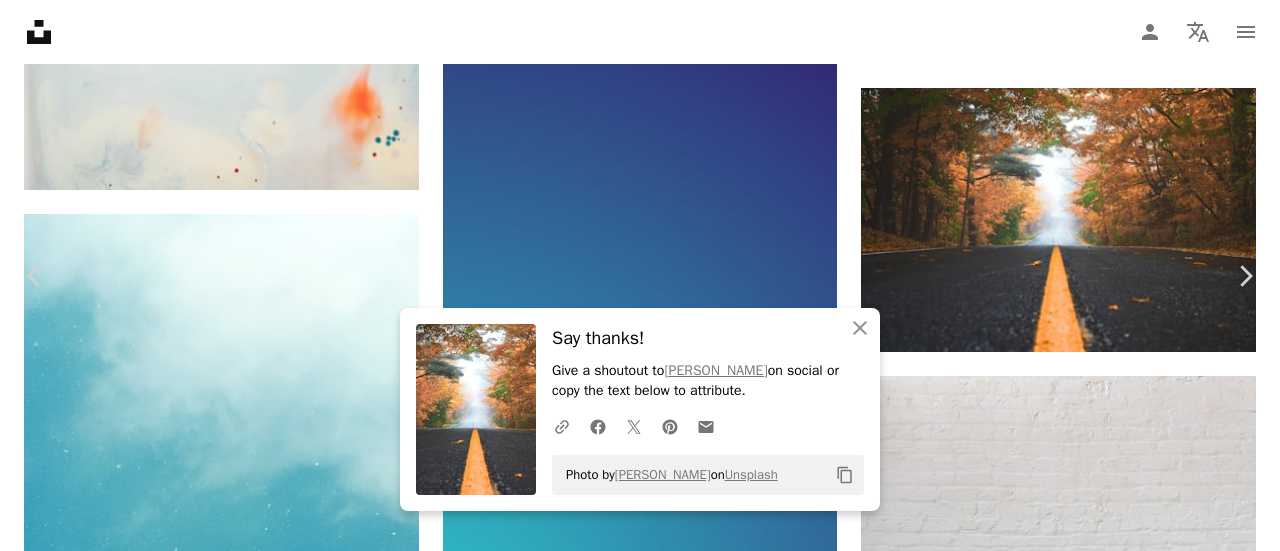 click on "Zoom in" at bounding box center [632, 2566] 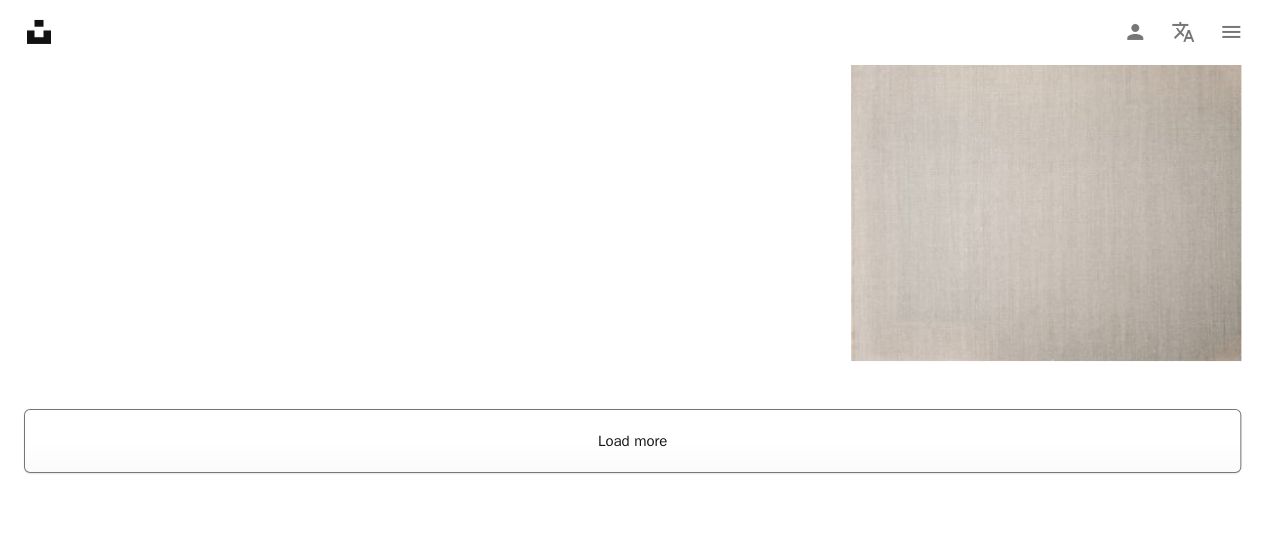 click on "Load more" at bounding box center (632, 441) 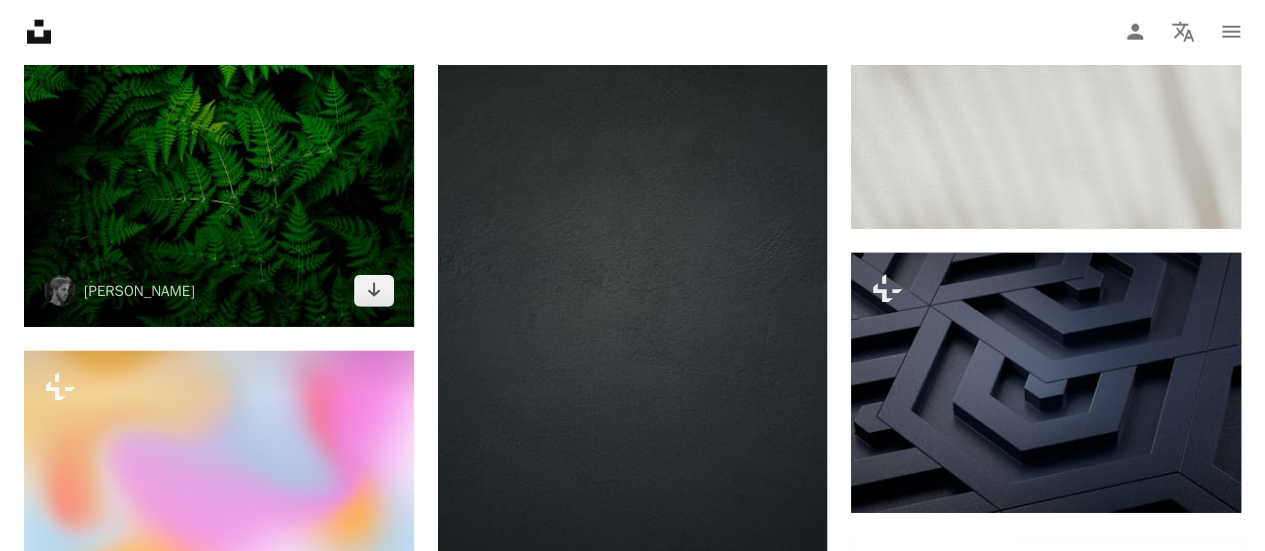 scroll, scrollTop: 6389, scrollLeft: 0, axis: vertical 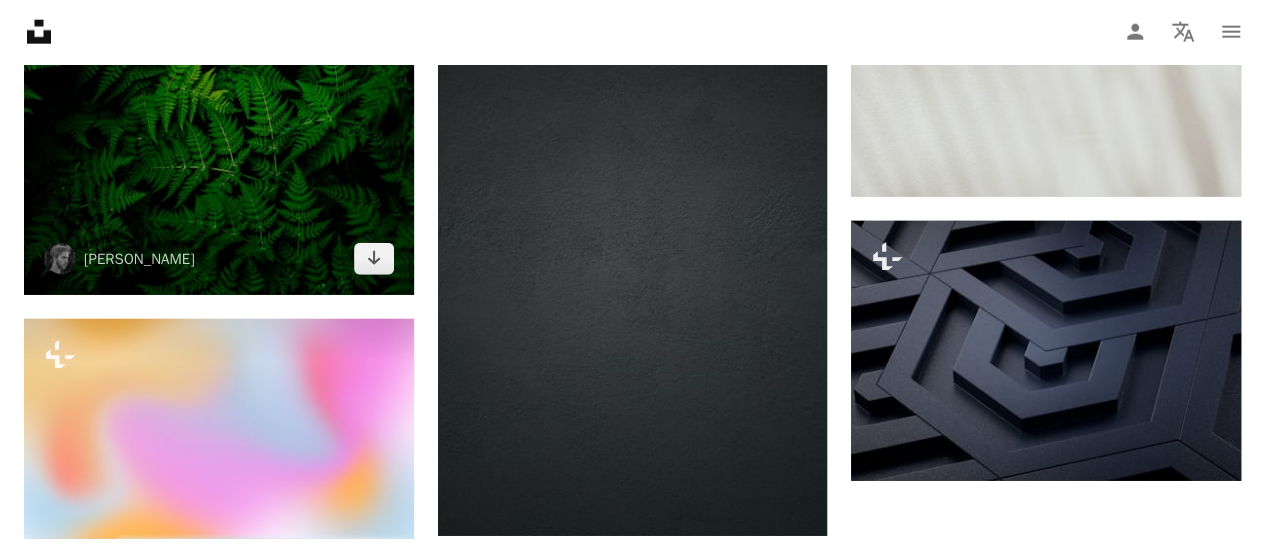 click at bounding box center (219, 3) 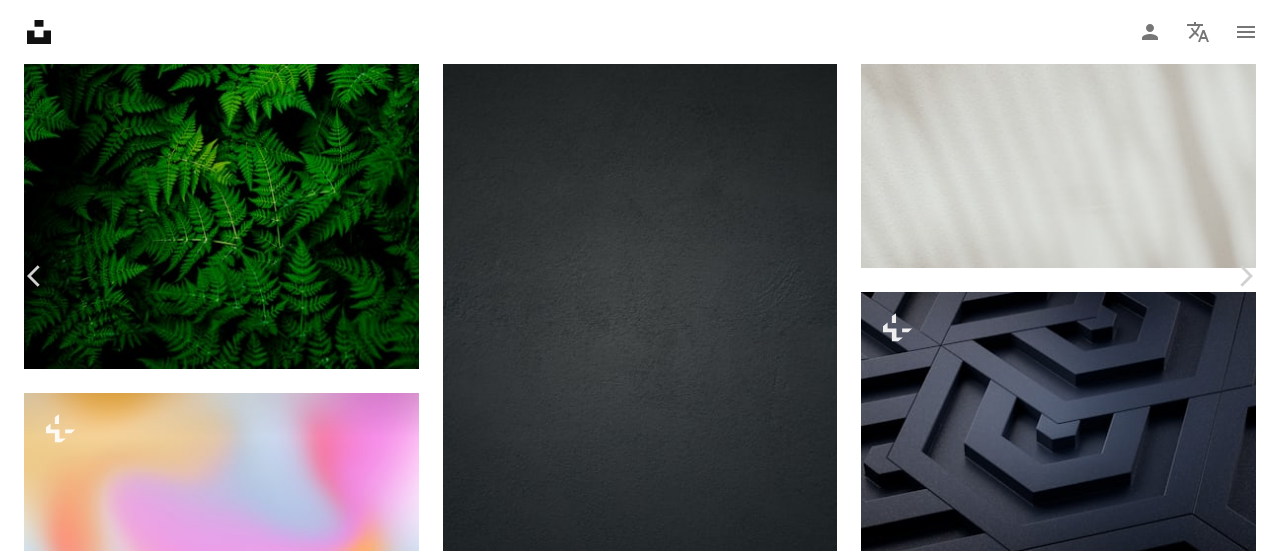 click on "Download free" at bounding box center (1081, 4375) 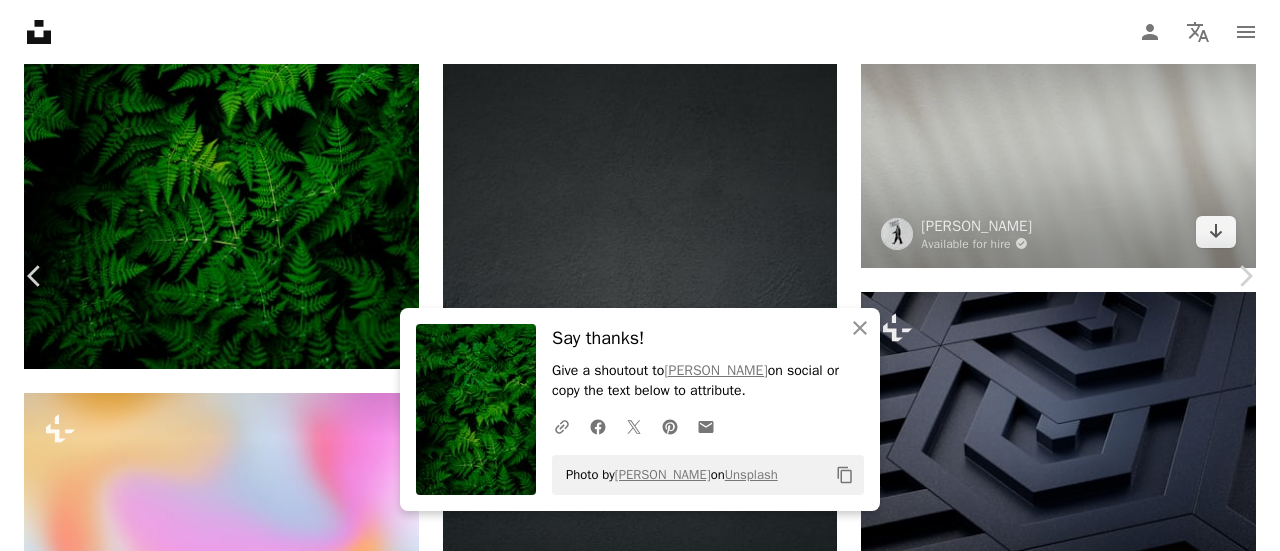 click on "An X shape Chevron left Chevron right An X shape Close Say thanks! Give a shoutout to  [PERSON_NAME]  on social or copy the text below to attribute. A URL sharing icon (chains) Facebook icon X (formerly Twitter) icon Pinterest icon An envelope Photo by  [PERSON_NAME]  on  Unsplash
Copy content [PERSON_NAME] xteemu A heart A plus sign Download free Chevron down Zoom in Views 162,353,433 Downloads 1,634,185 Featured in Photos ,  Nature ,  Wallpapers A forward-right arrow Share Info icon Info More Actions Infinite Ferns A map marker [GEOGRAPHIC_DATA], [GEOGRAPHIC_DATA] Calendar outlined Published on  [DATE] Safety Free to use under the  Unsplash License wallpaper forest green plant pattern grass leaf wallpapers backgrounds fern leaf background contrast beautiful background bing wallpaper pretty wallpaper background flower texture dark natural HD Wallpapers Browse premium related images on iStock  |  Save 20% with code UNSPLASH20 View more on iStock  ↗ Related images A heart A plus sign Liana S A heart [PERSON_NAME] Y" at bounding box center [640, 4603] 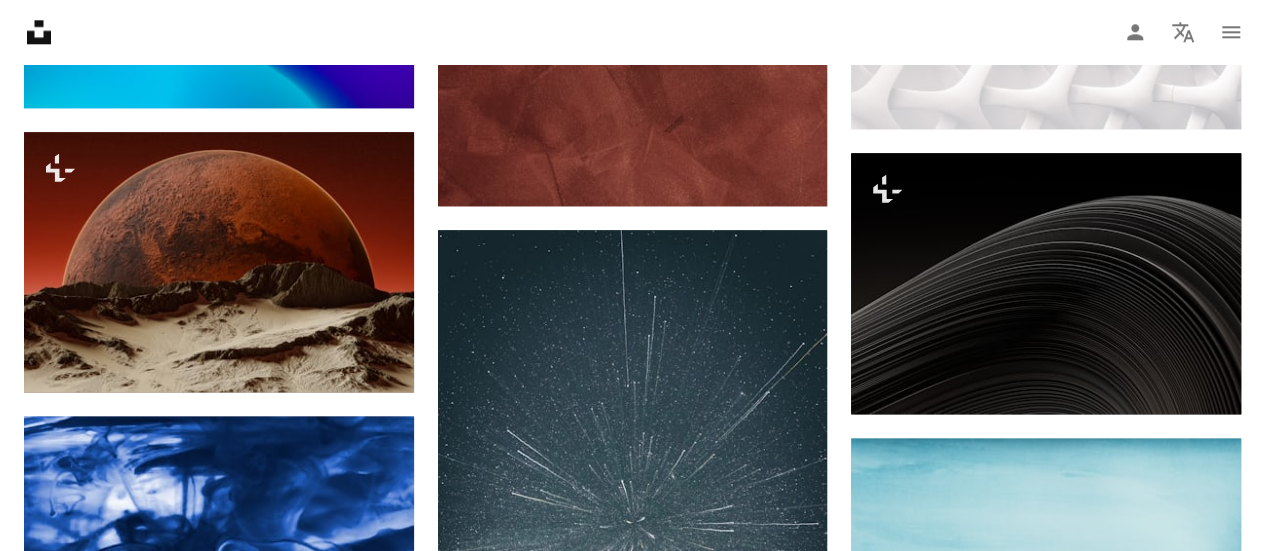 scroll, scrollTop: 8989, scrollLeft: 0, axis: vertical 